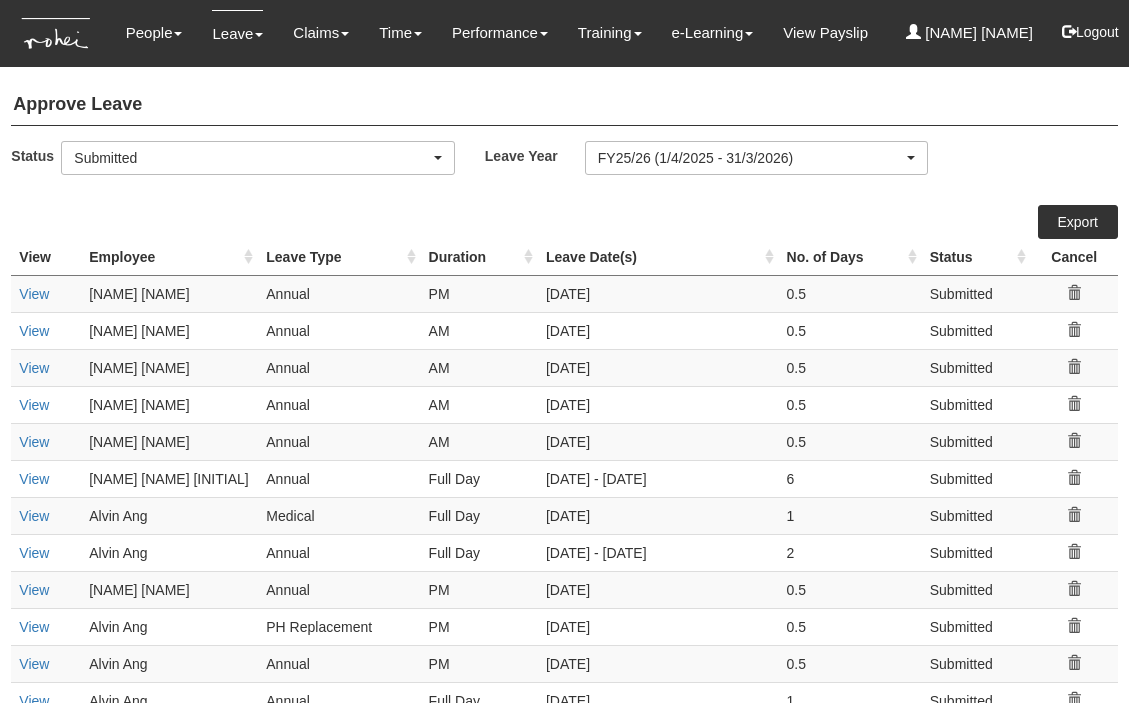 select on "50" 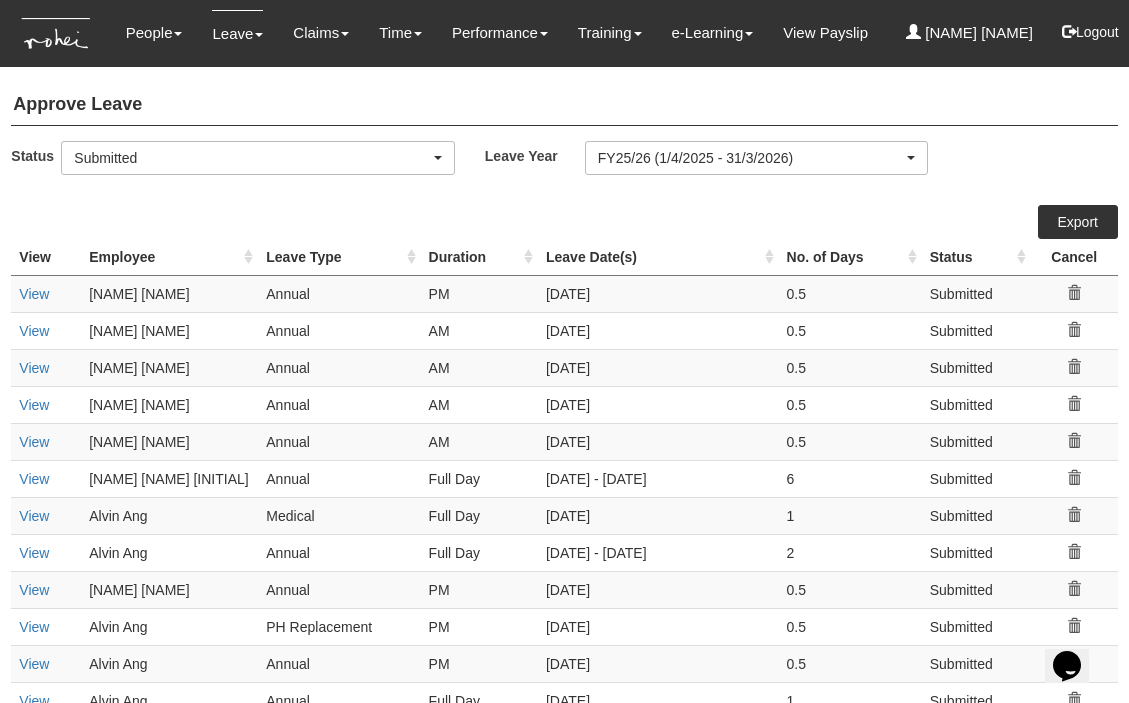 scroll, scrollTop: 0, scrollLeft: 0, axis: both 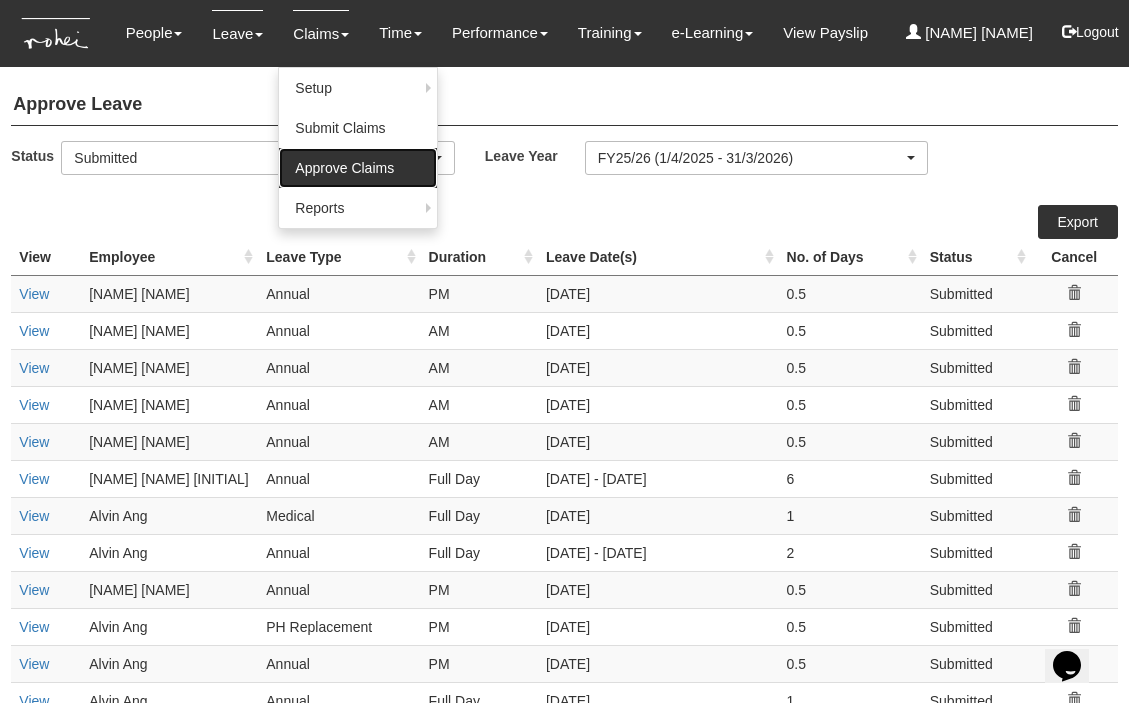 click on "Approve Claims" at bounding box center (358, 168) 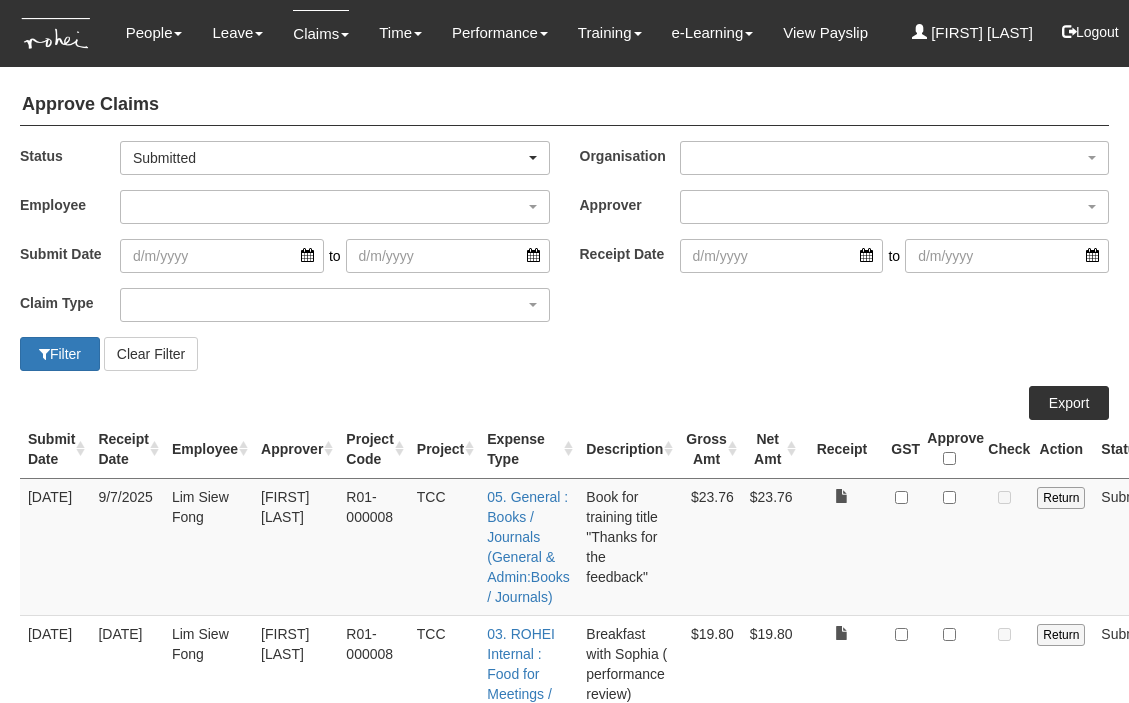 select on "50" 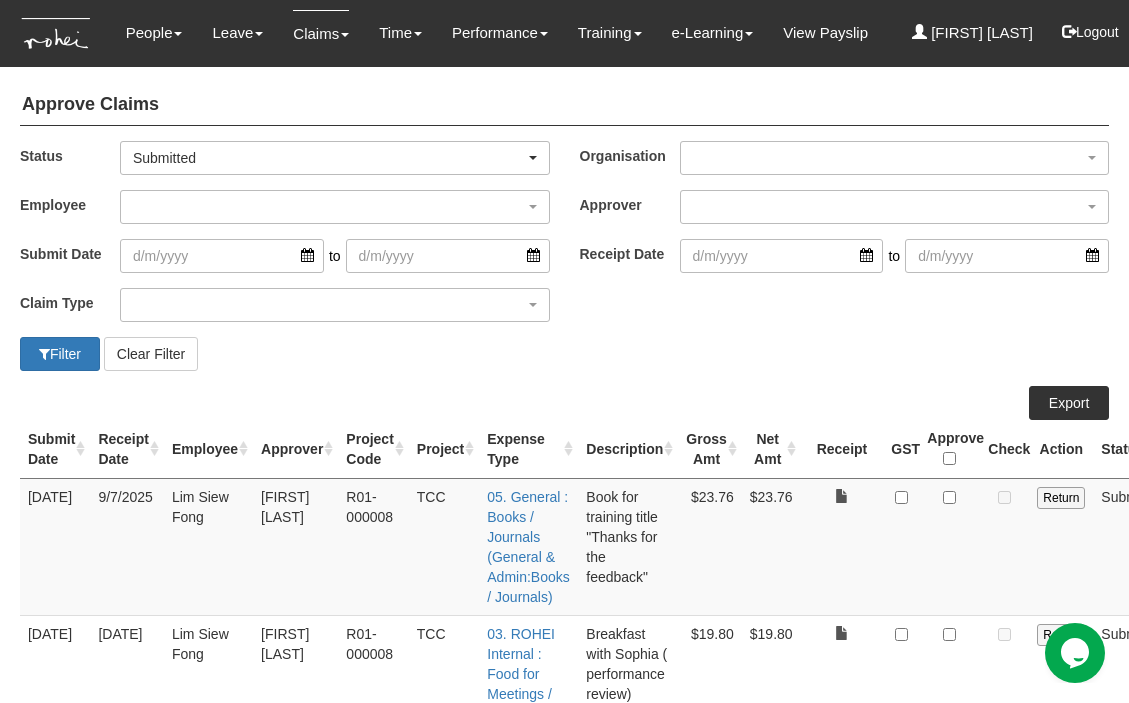 scroll, scrollTop: 0, scrollLeft: 0, axis: both 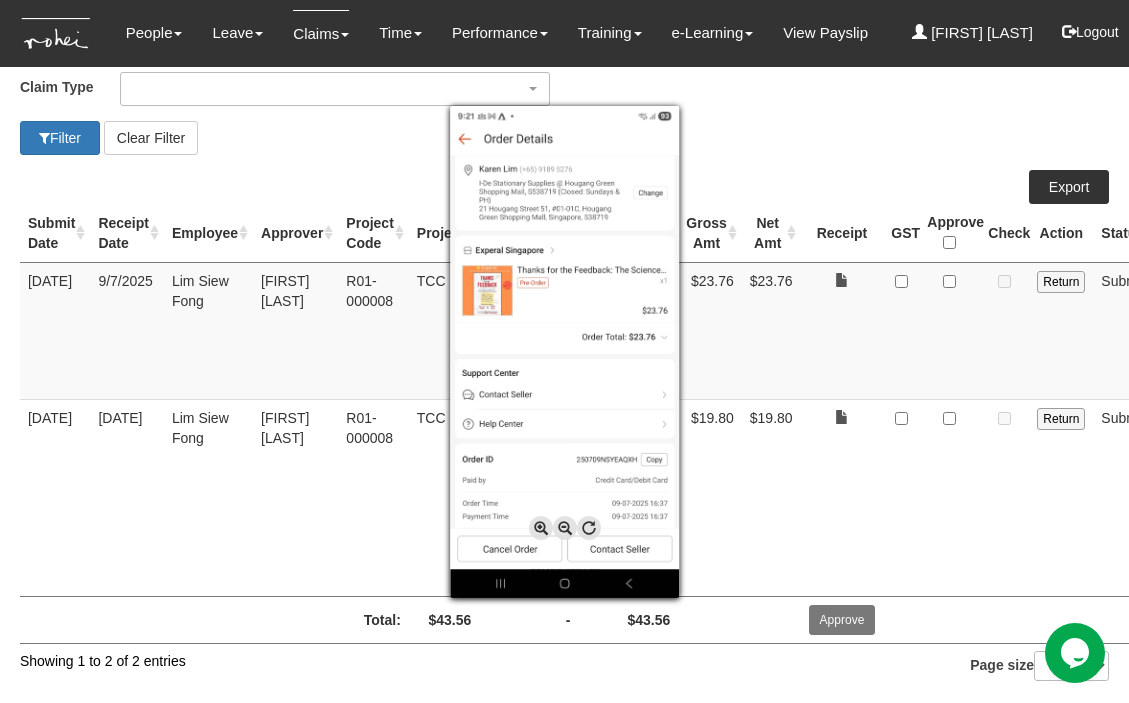 click at bounding box center [564, 351] 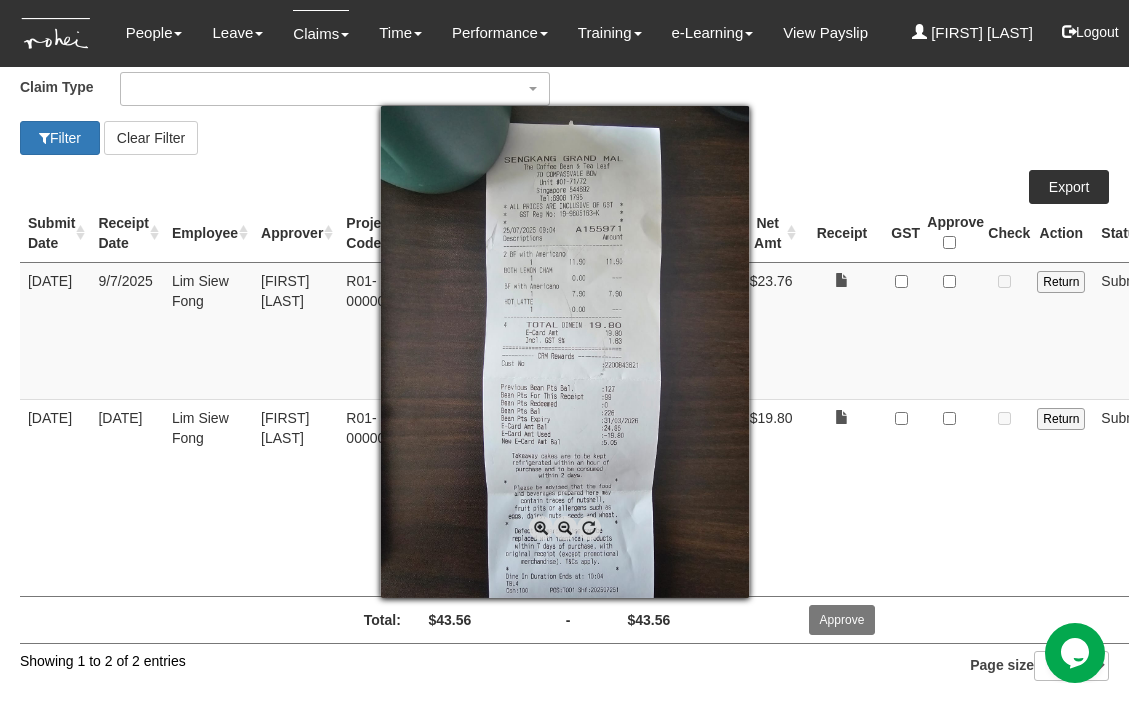 click at bounding box center [564, 351] 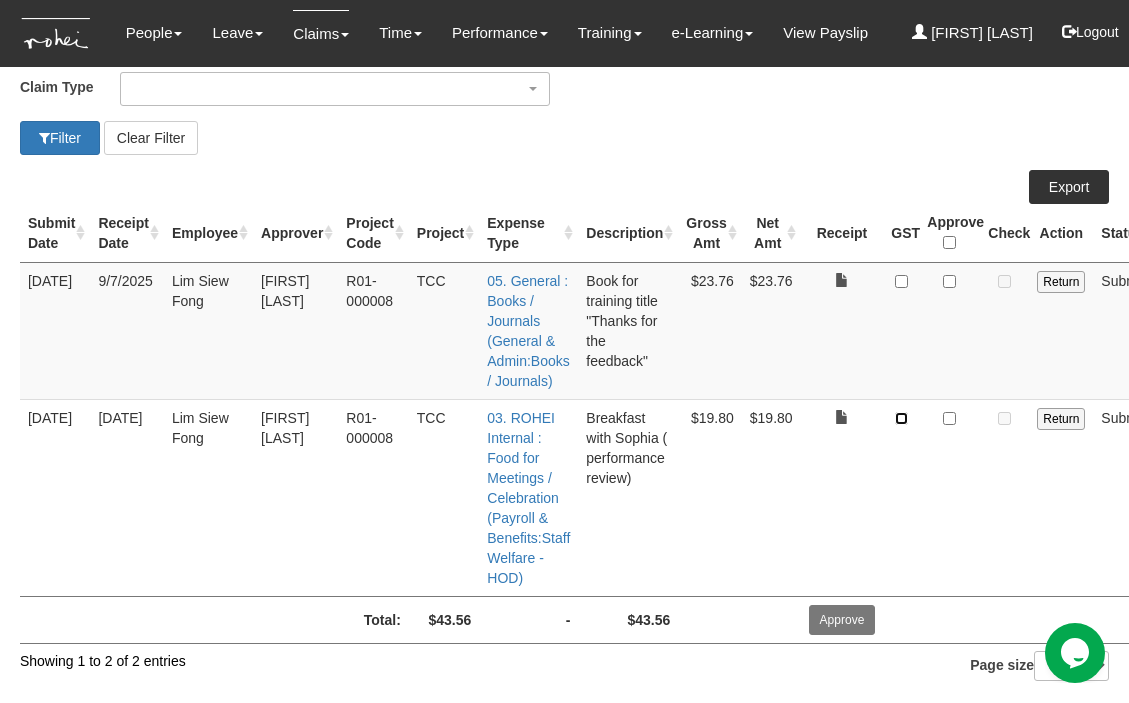 click at bounding box center [901, 418] 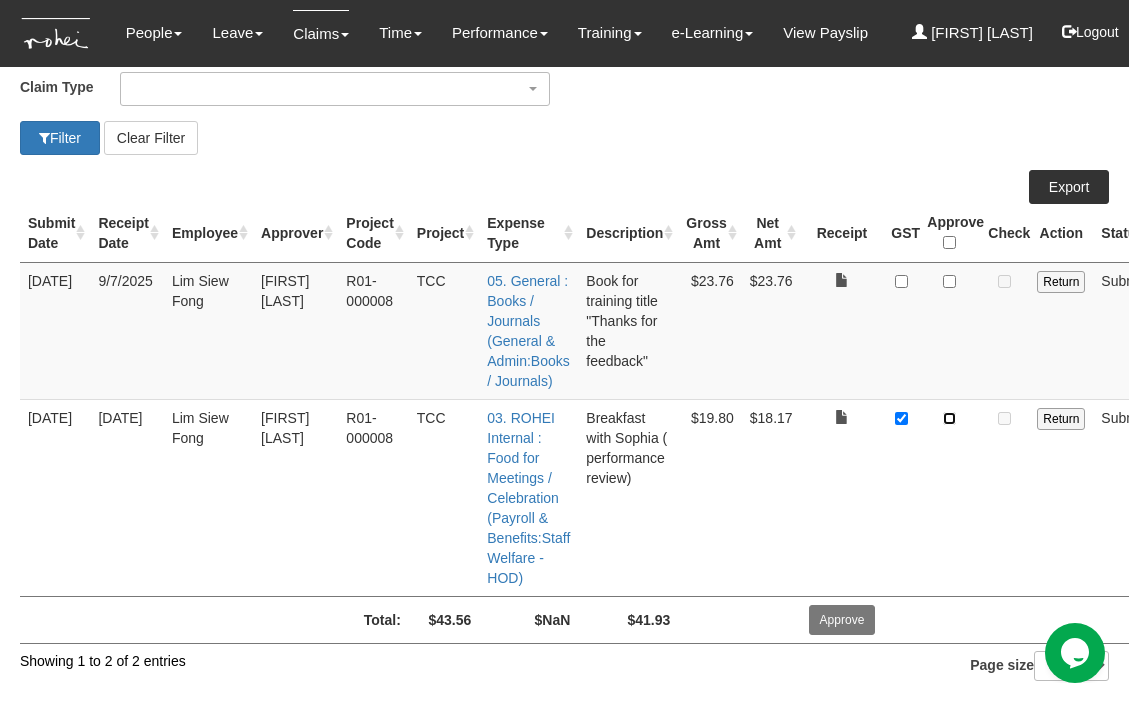 click at bounding box center [949, 418] 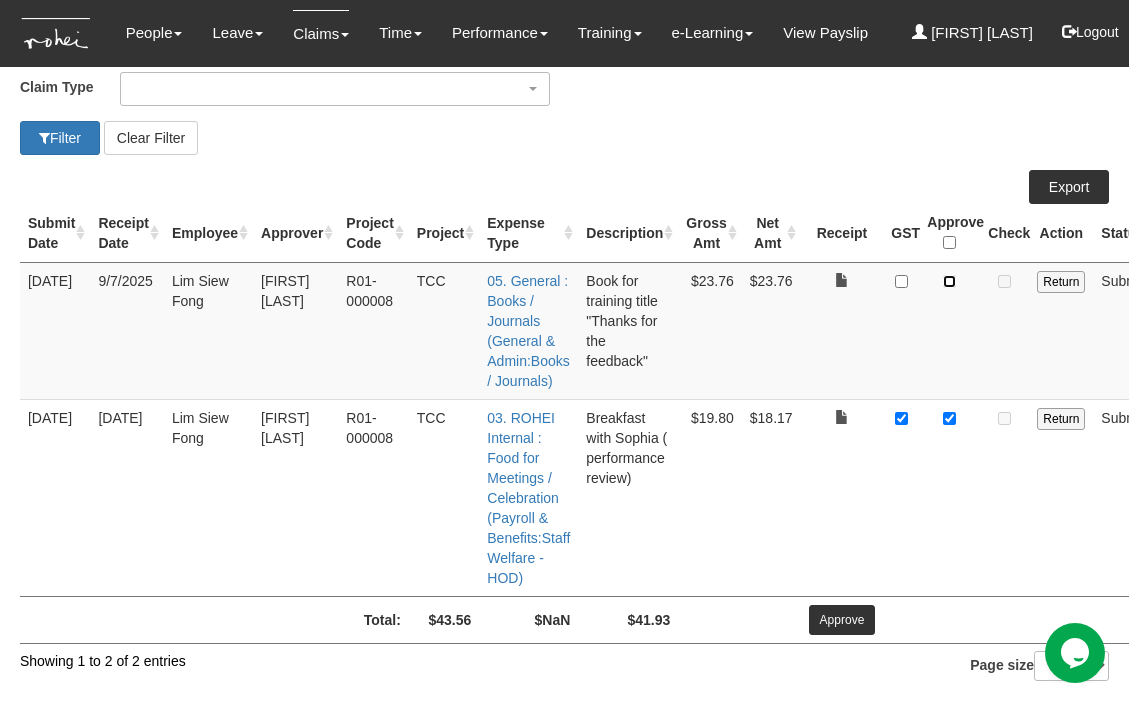 click at bounding box center [949, 281] 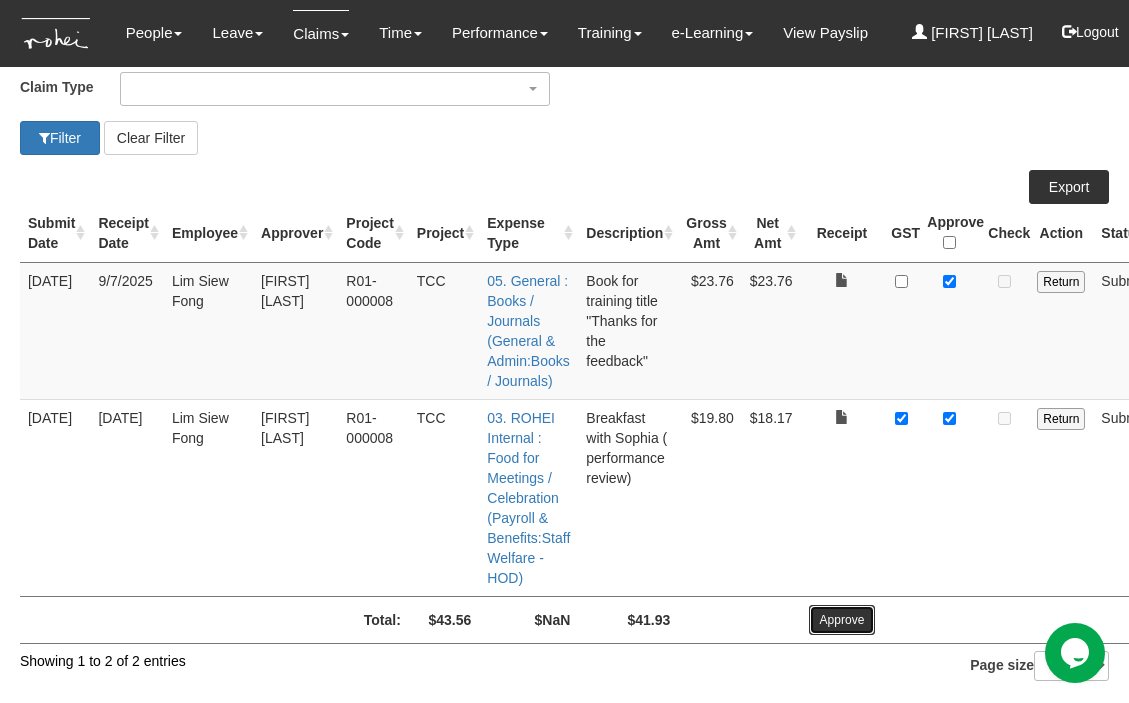 click on "Approve" at bounding box center (842, 620) 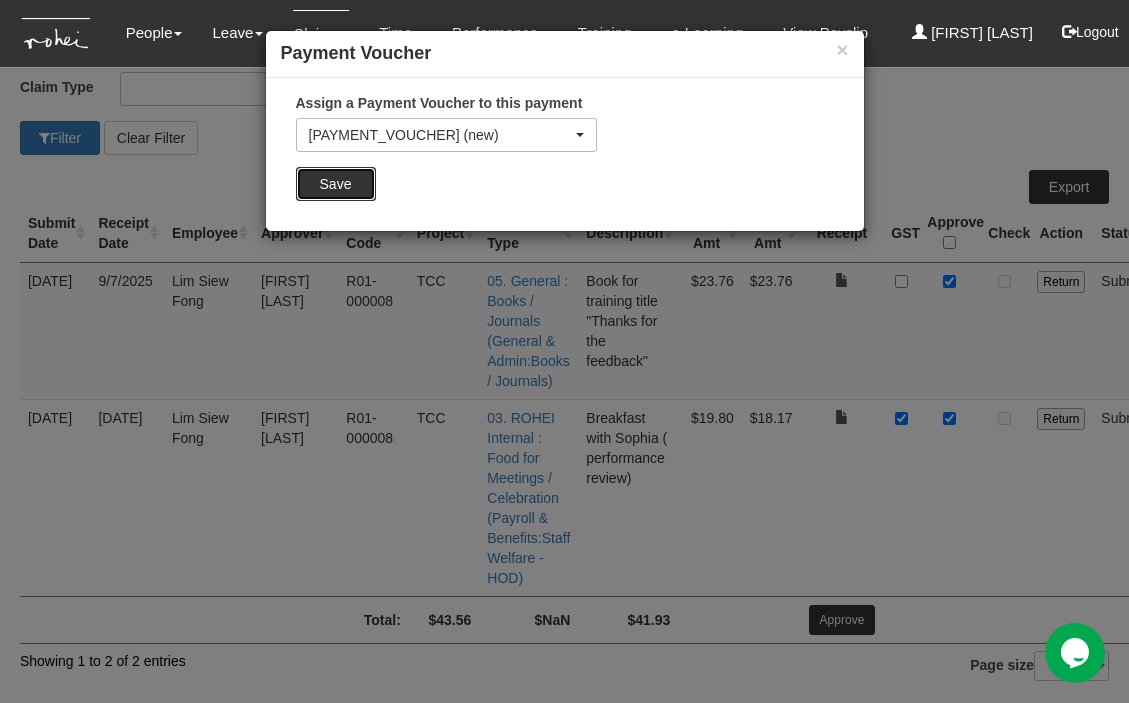 click on "Save" at bounding box center [336, 184] 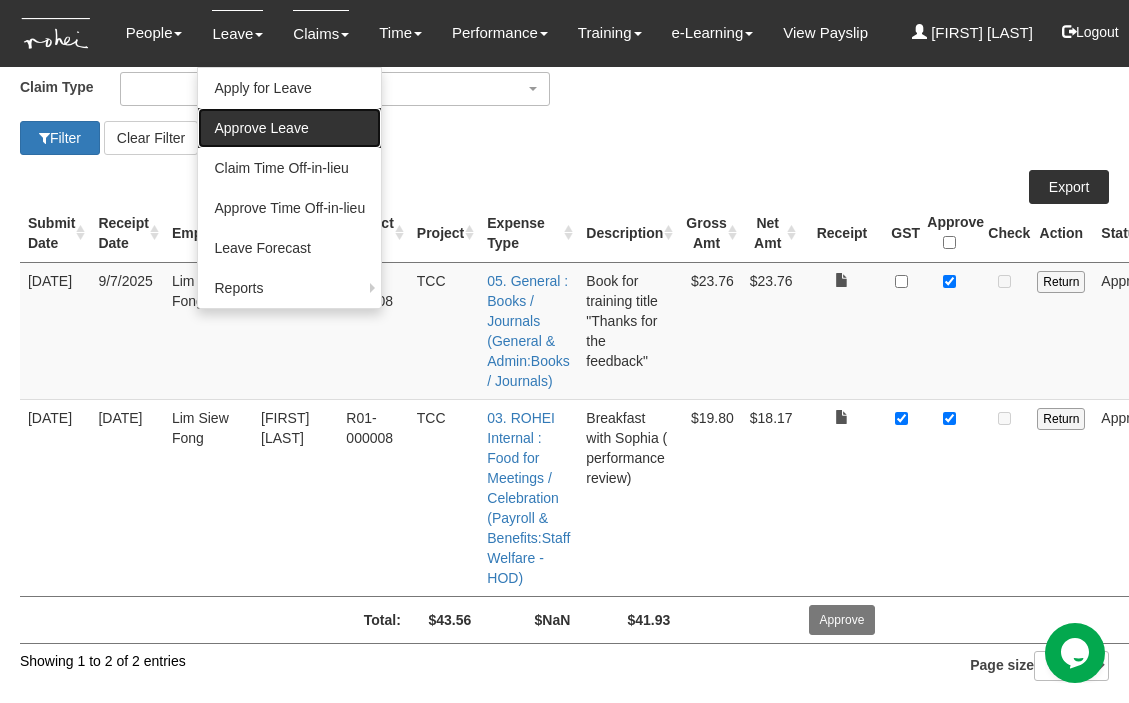 click on "Approve Leave" at bounding box center [289, 128] 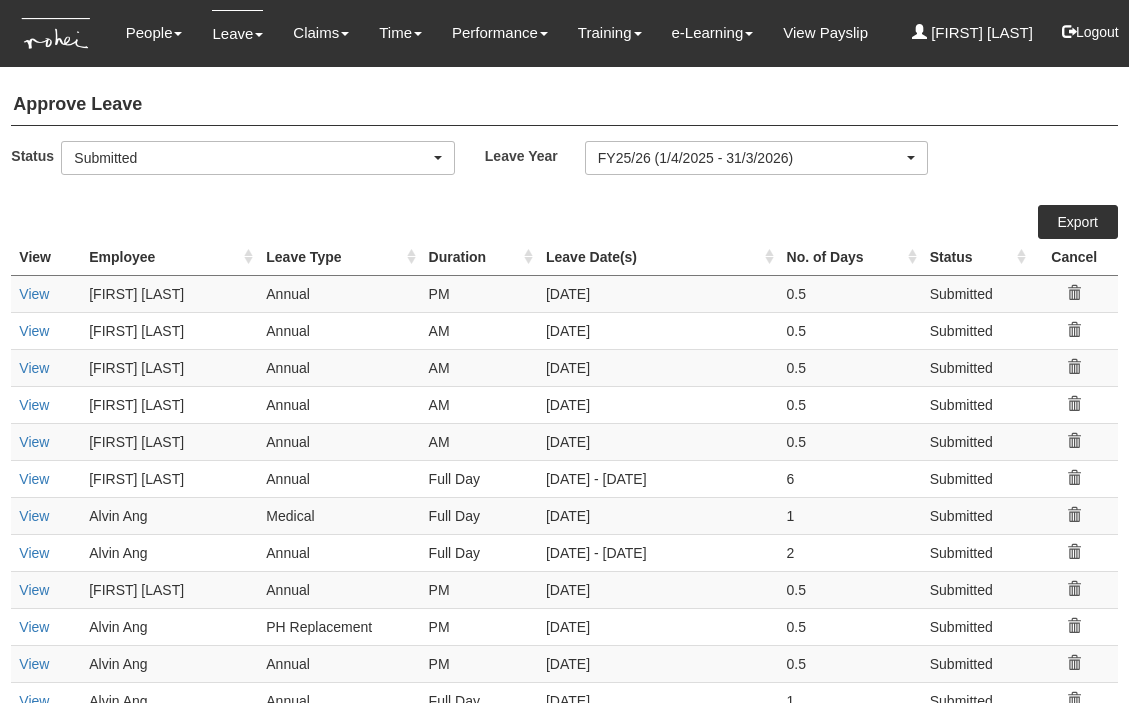 select on "50" 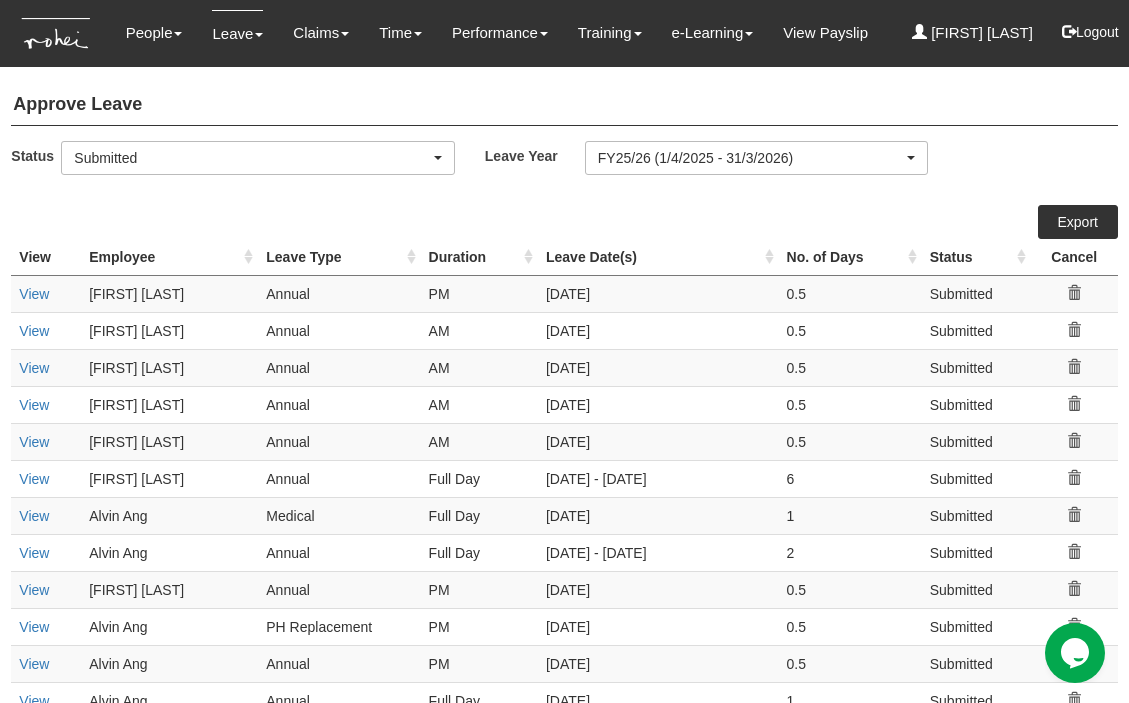 scroll, scrollTop: 0, scrollLeft: 0, axis: both 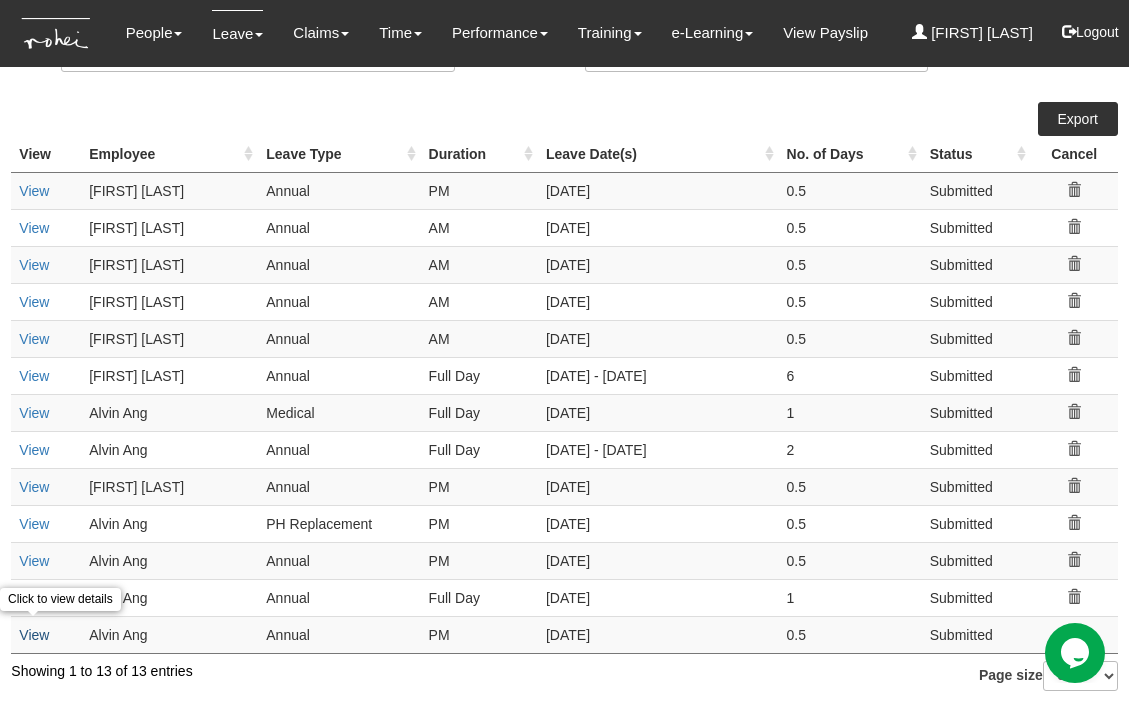 click on "View" at bounding box center (34, 635) 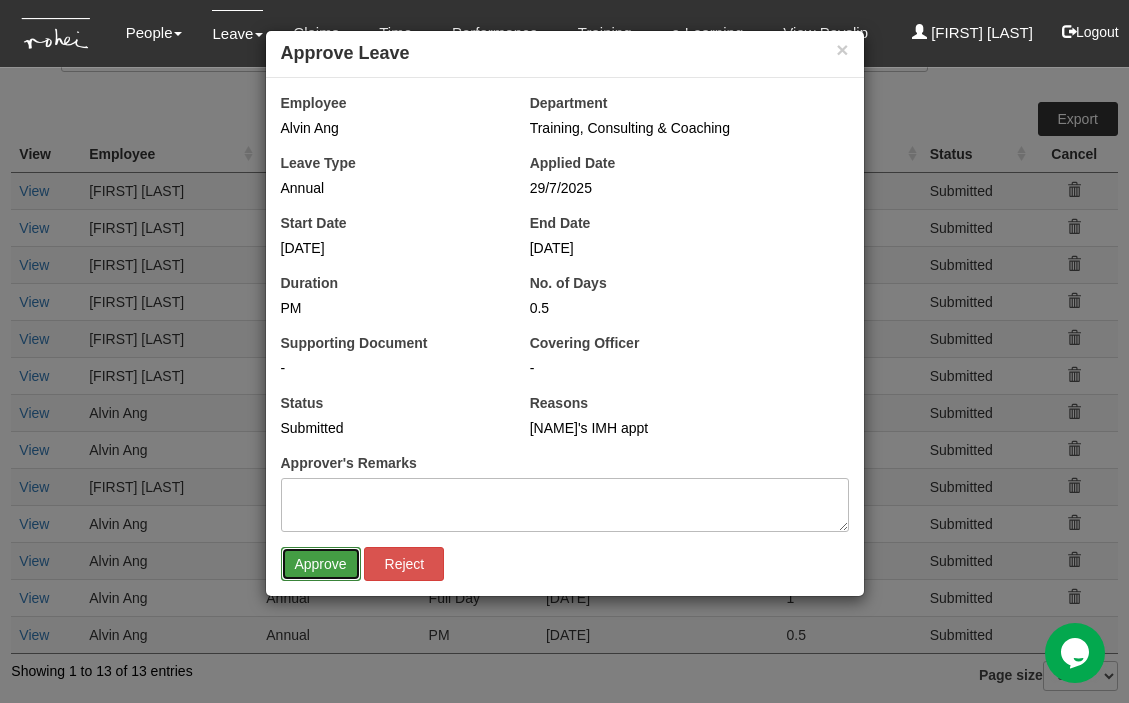 click on "Approve" at bounding box center [321, 564] 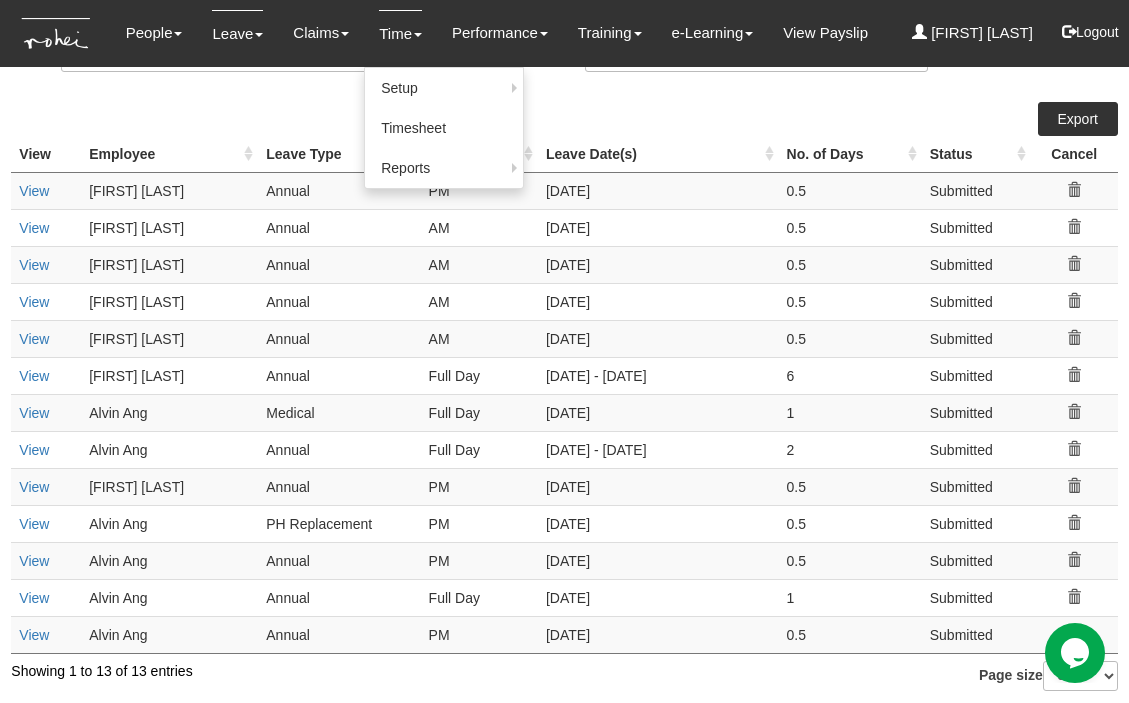 scroll, scrollTop: 67, scrollLeft: 0, axis: vertical 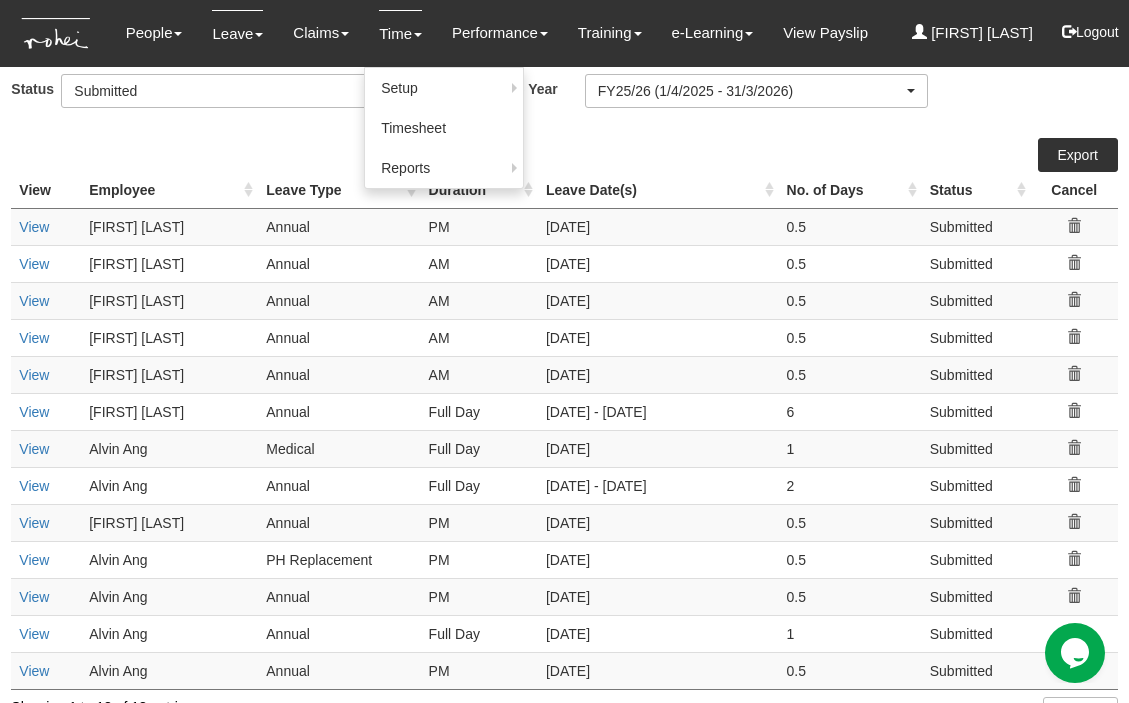 select on "50" 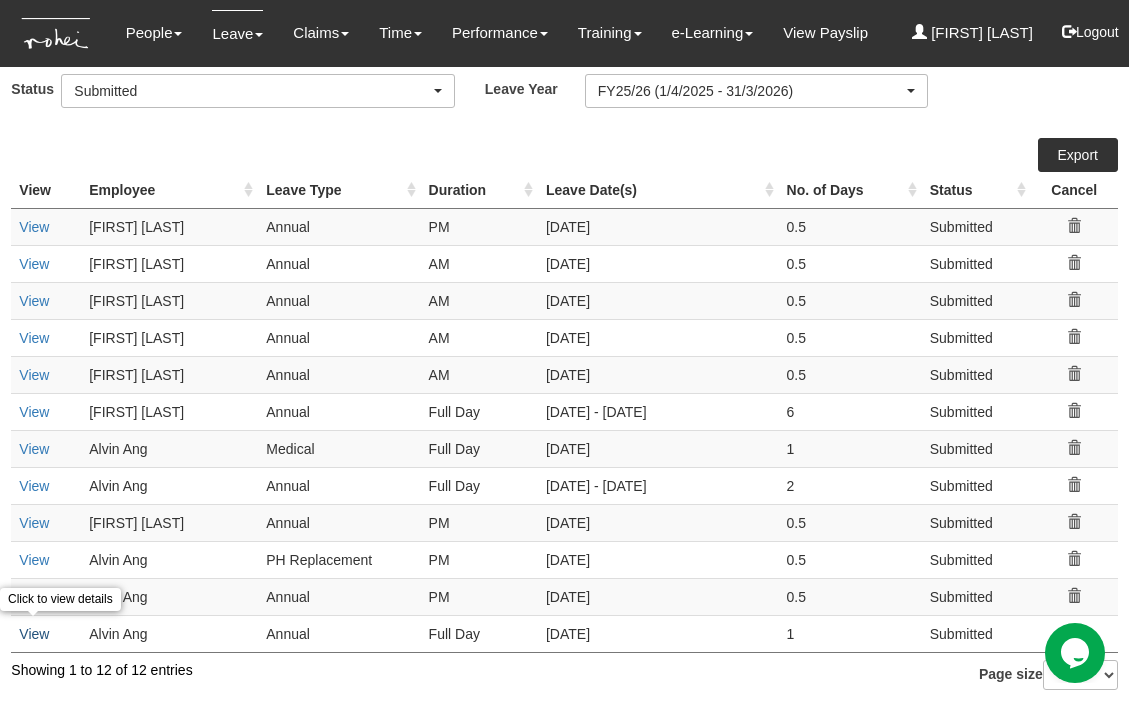 click on "View" at bounding box center (34, 634) 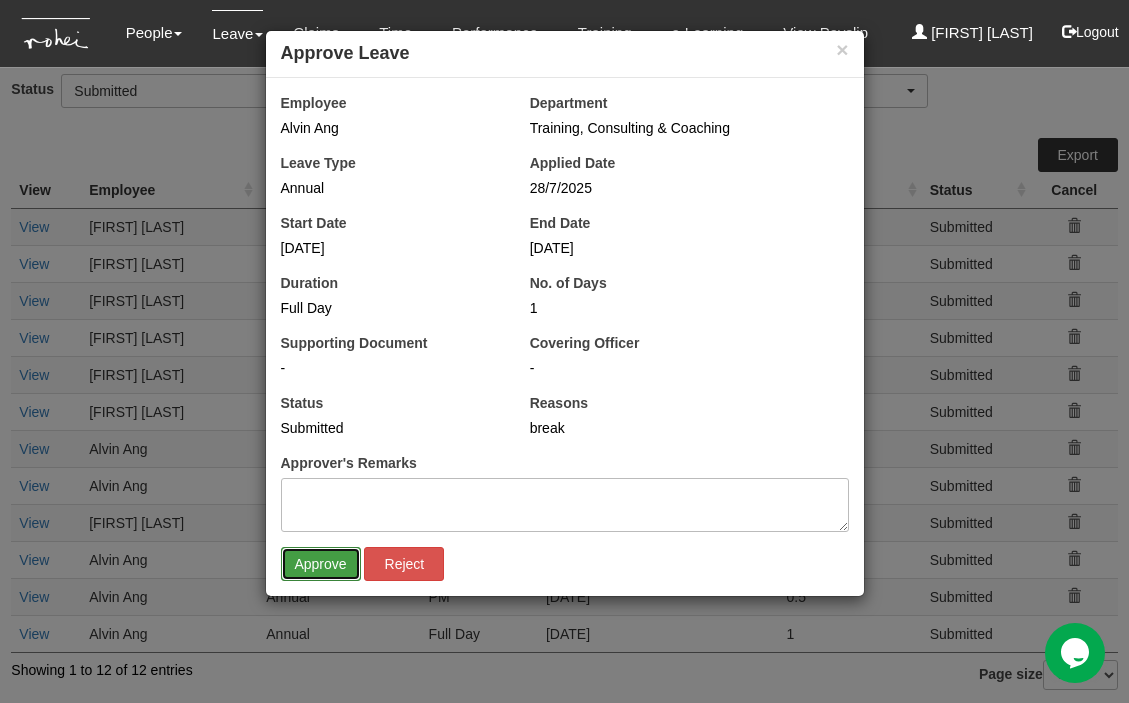 click on "Approve" at bounding box center (321, 564) 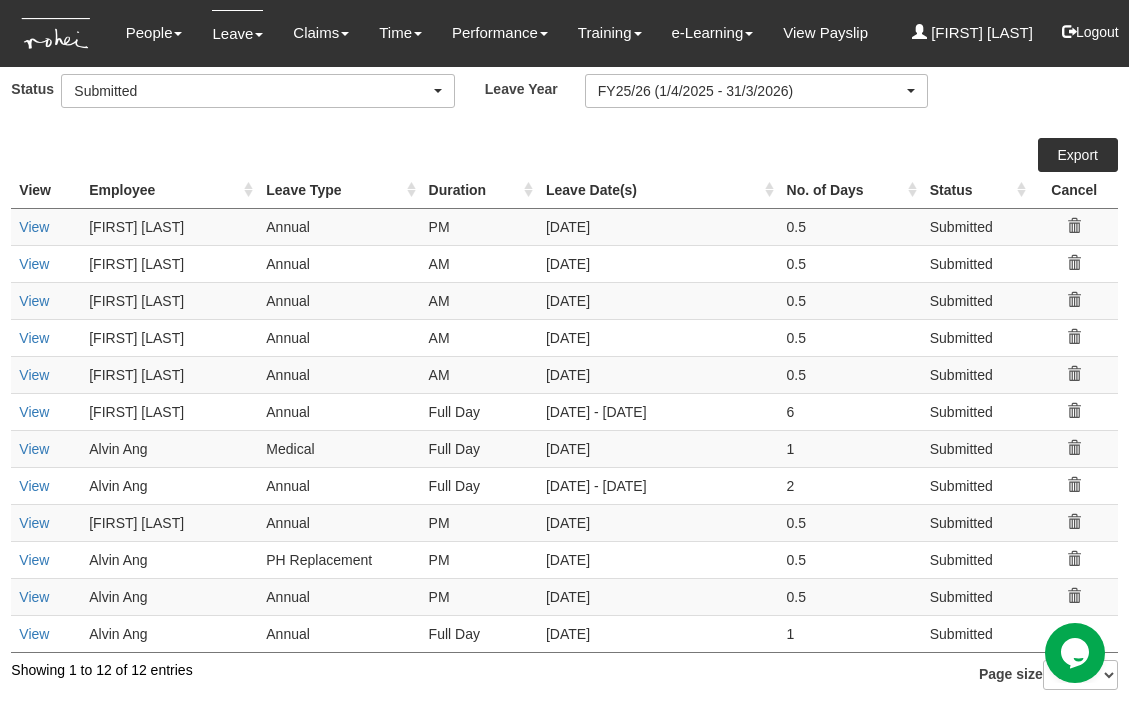 scroll, scrollTop: 30, scrollLeft: 0, axis: vertical 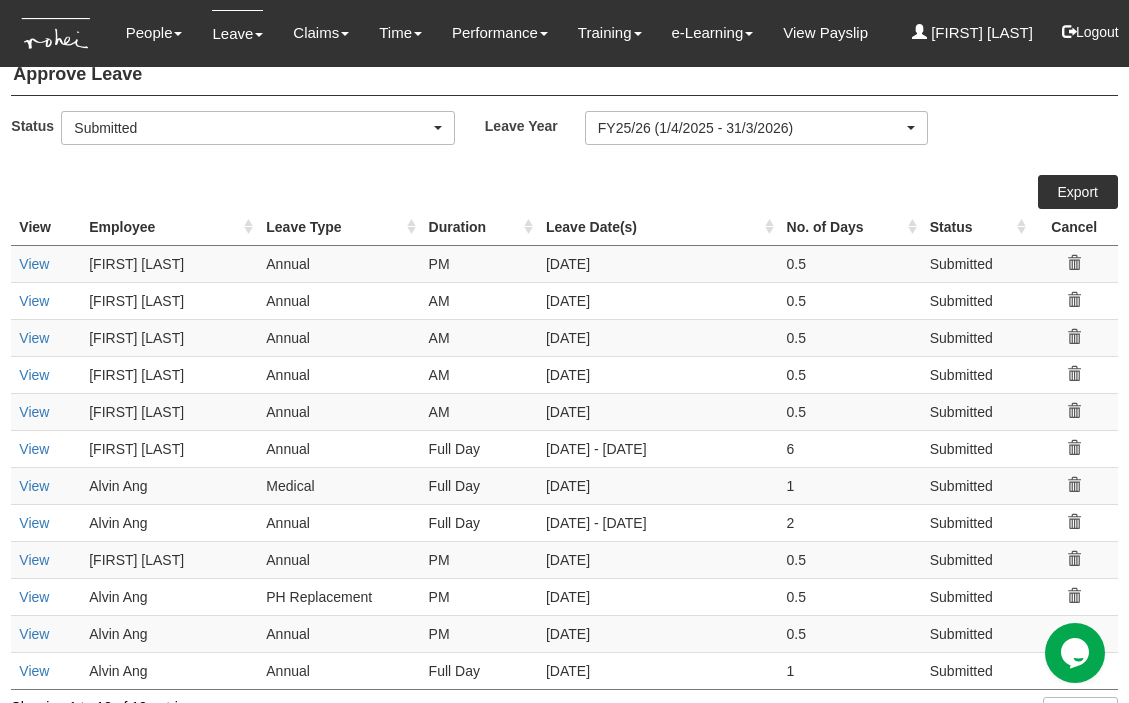 select on "50" 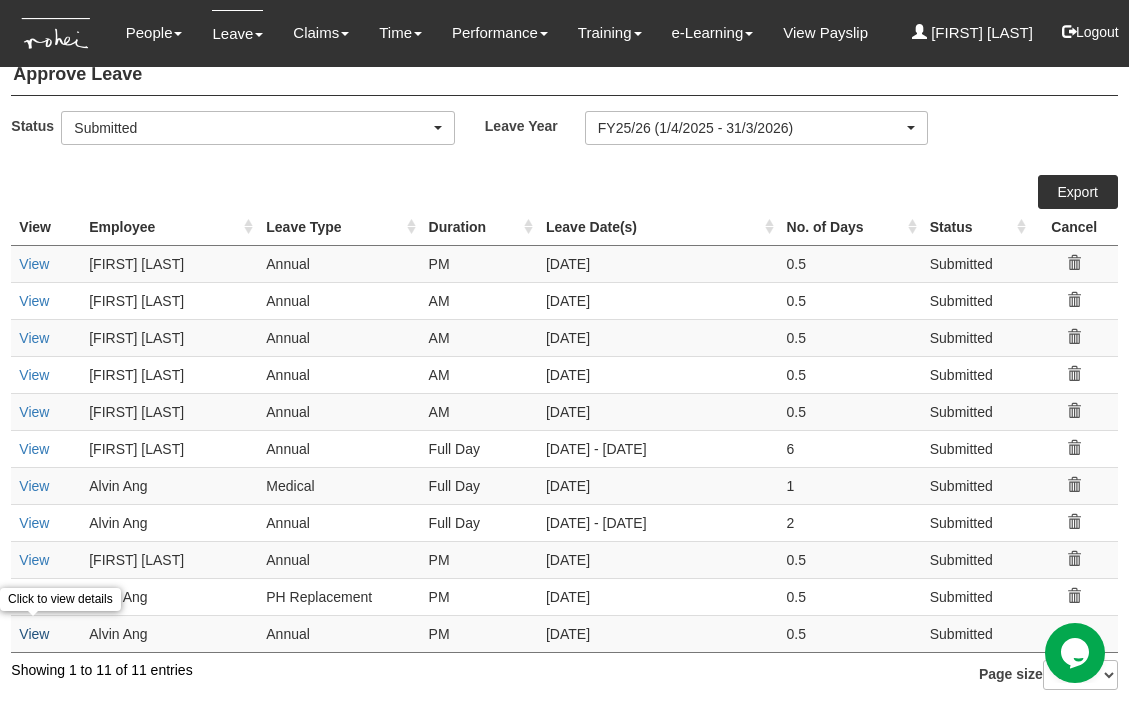 click on "View" at bounding box center [34, 634] 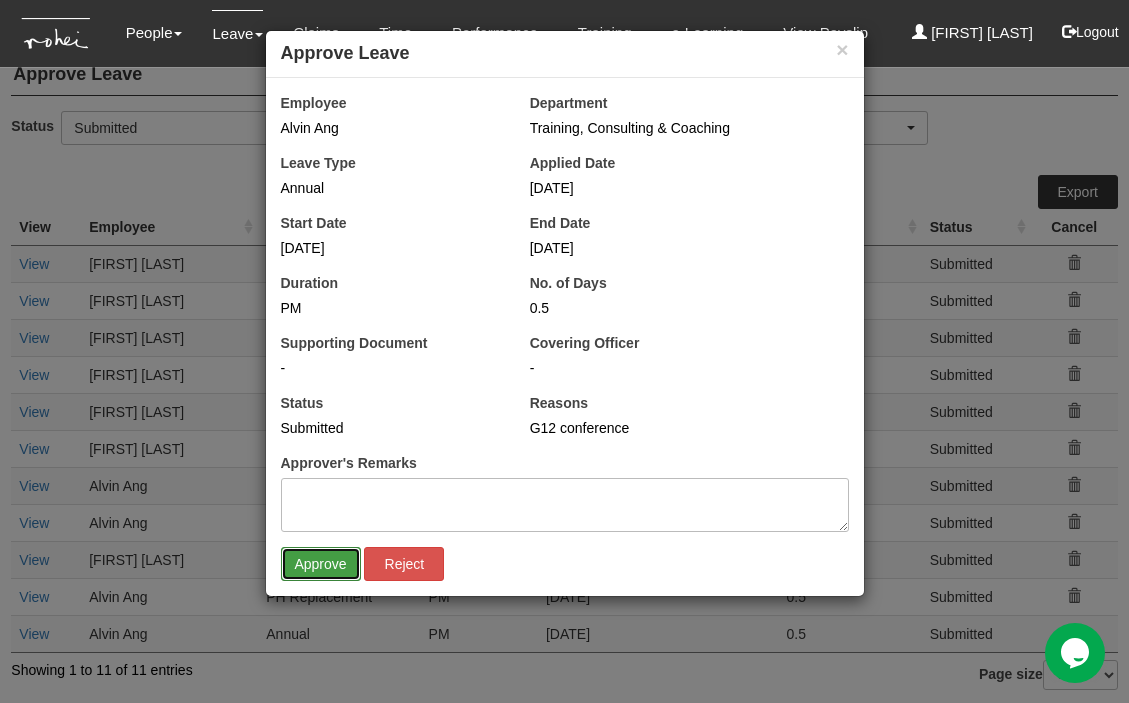 click on "Approve" at bounding box center (321, 564) 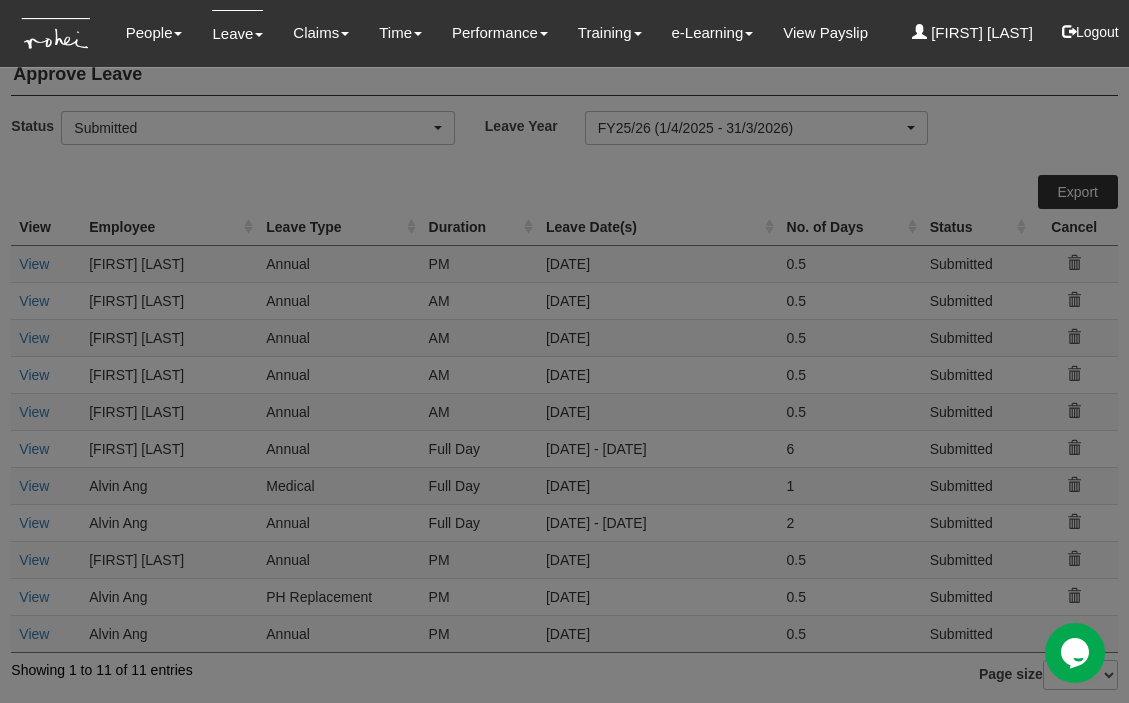 select on "50" 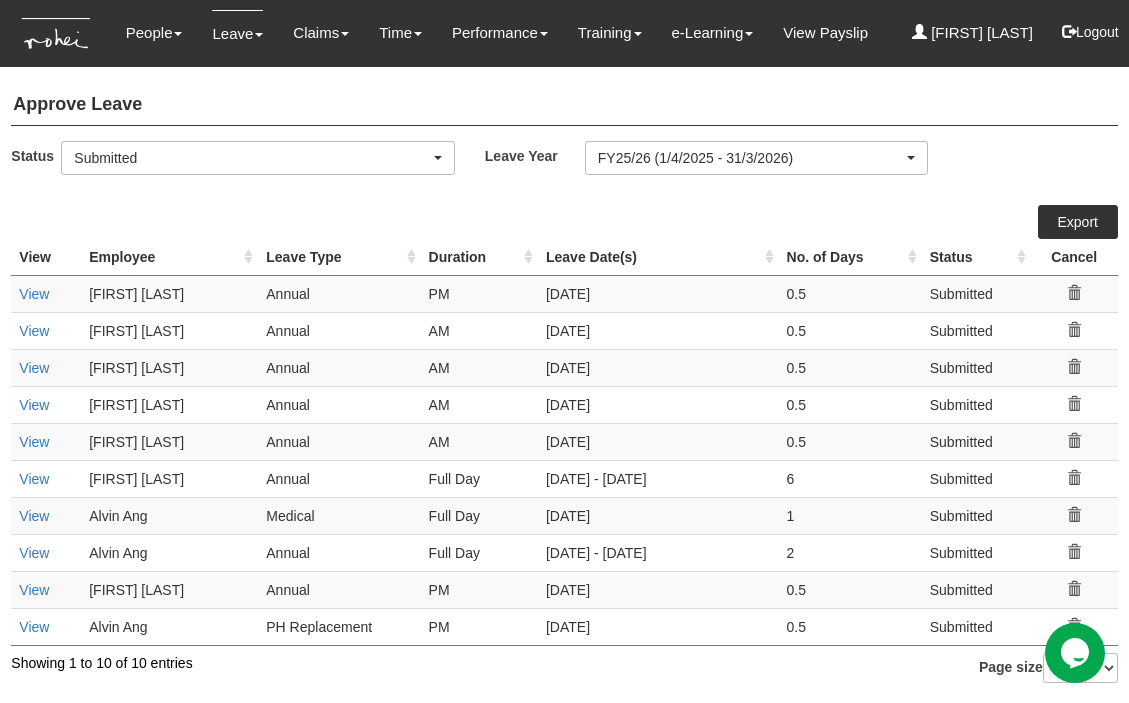 scroll, scrollTop: 0, scrollLeft: 0, axis: both 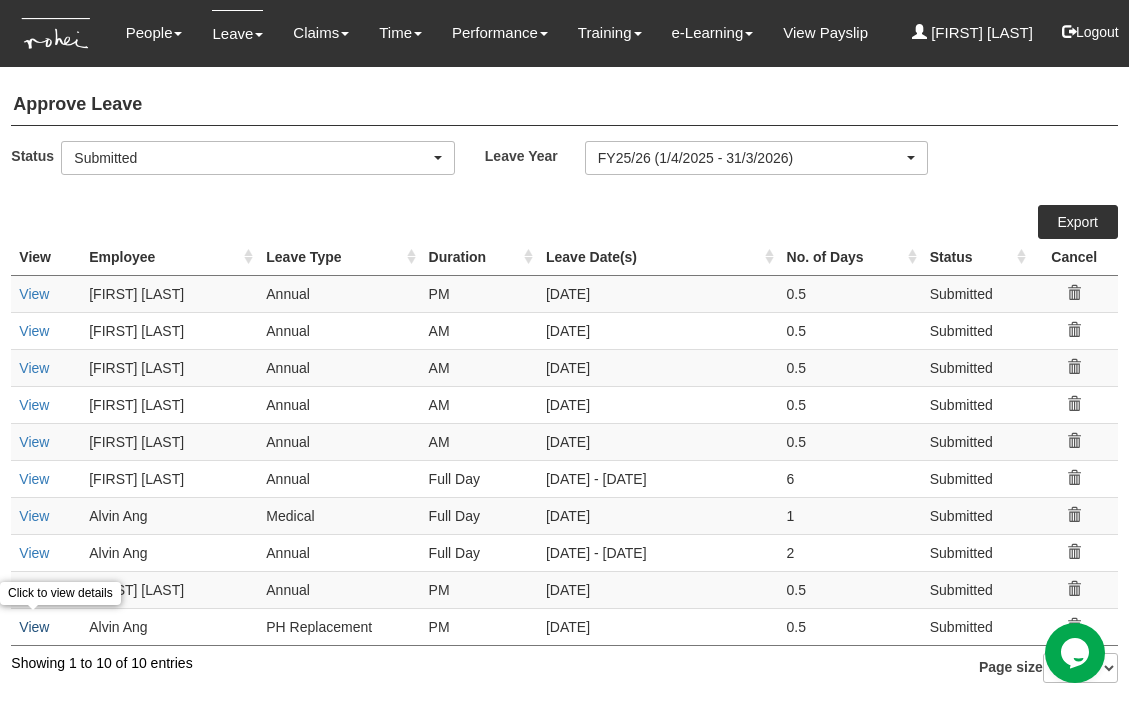 click on "View" at bounding box center [34, 627] 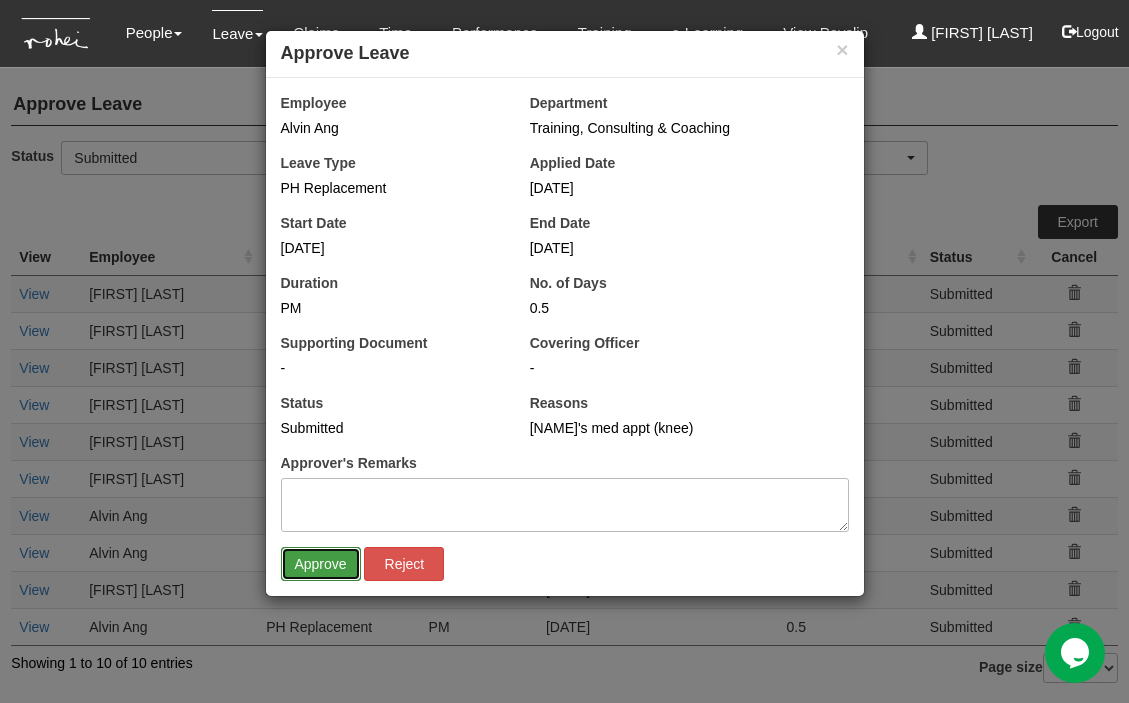 click on "Approve" at bounding box center (321, 564) 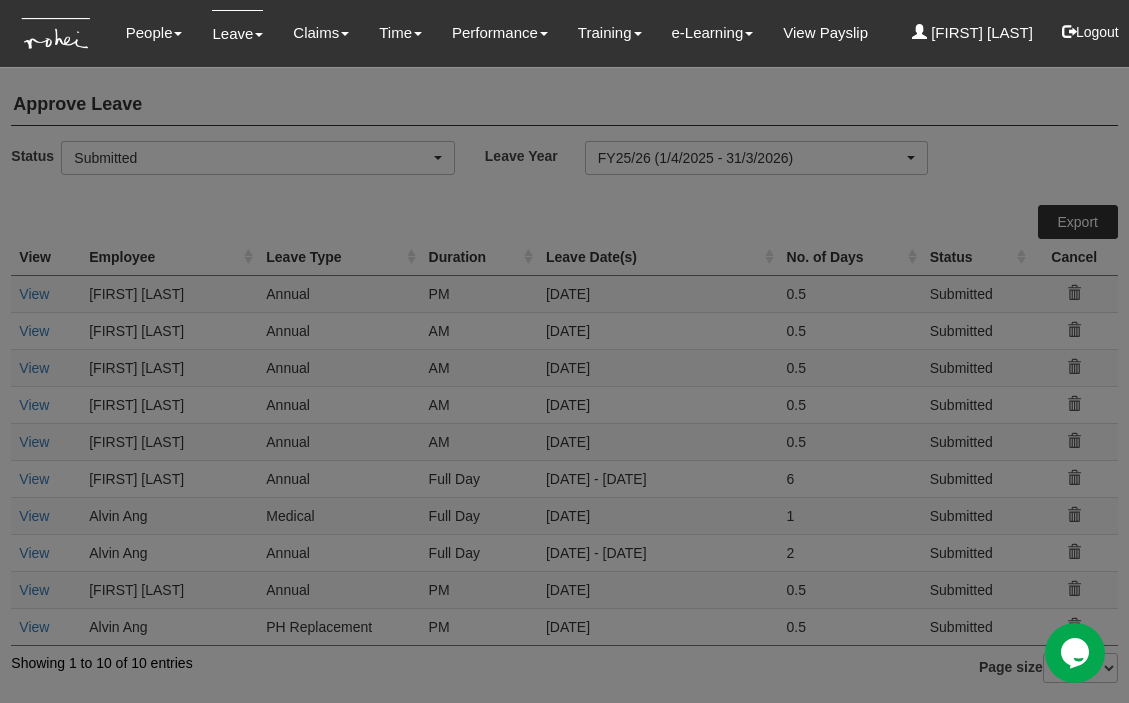 select on "50" 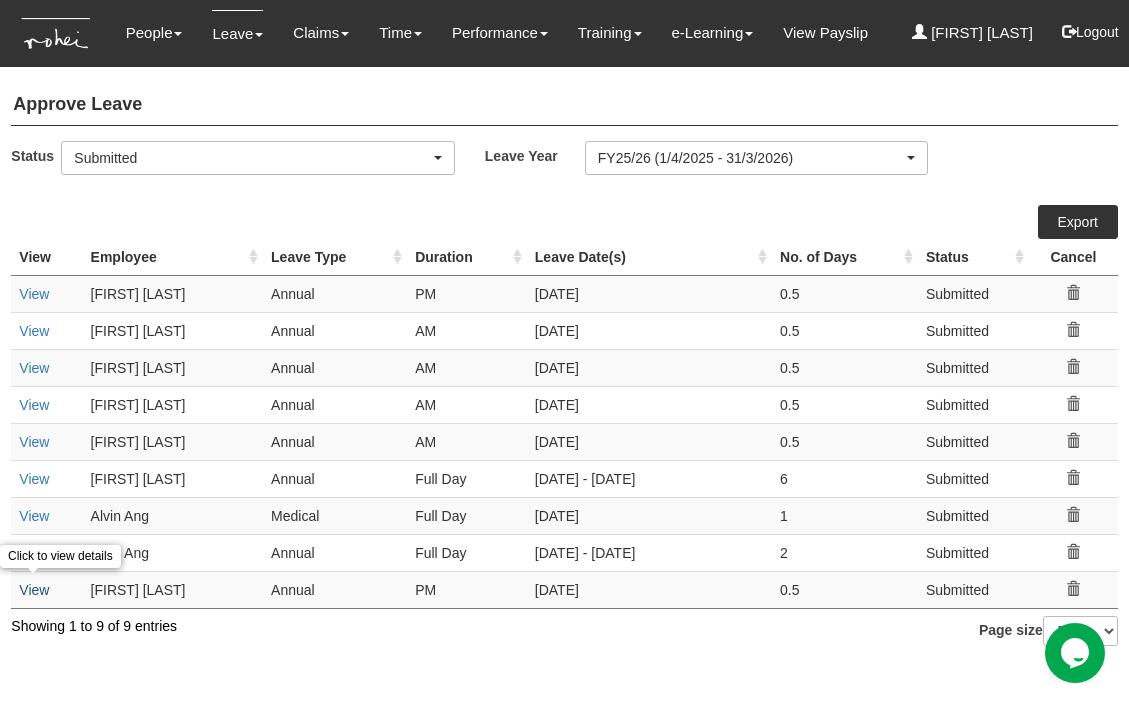 click on "View" at bounding box center [34, 590] 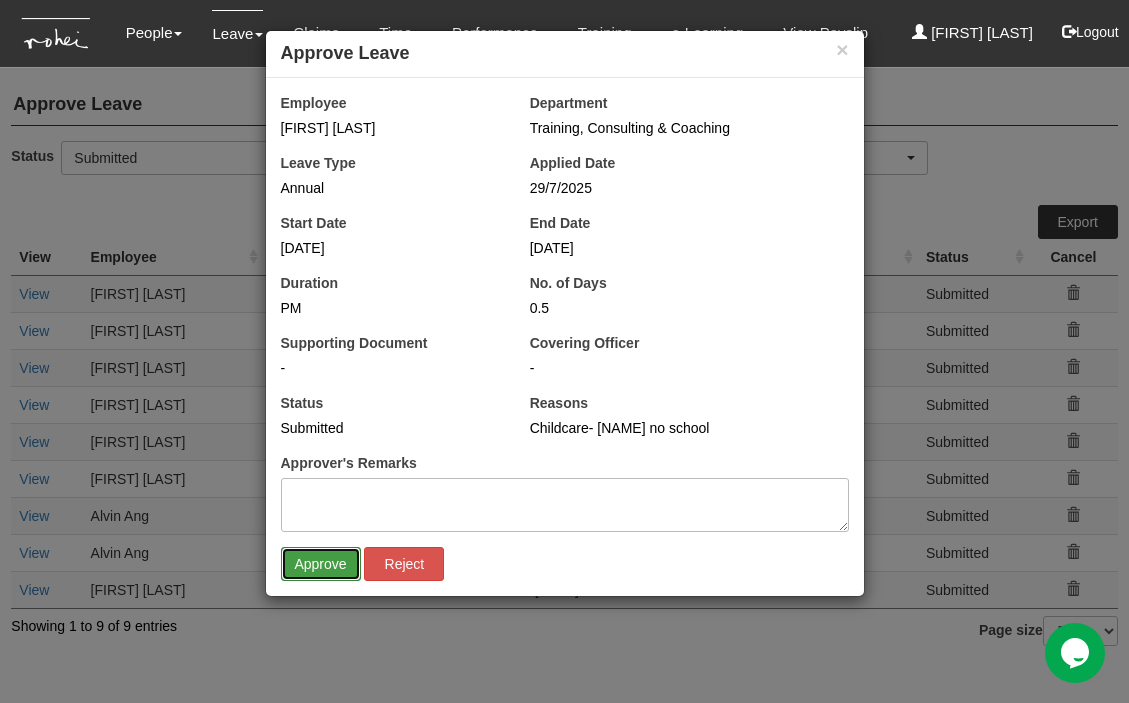 click on "Approve" at bounding box center [321, 564] 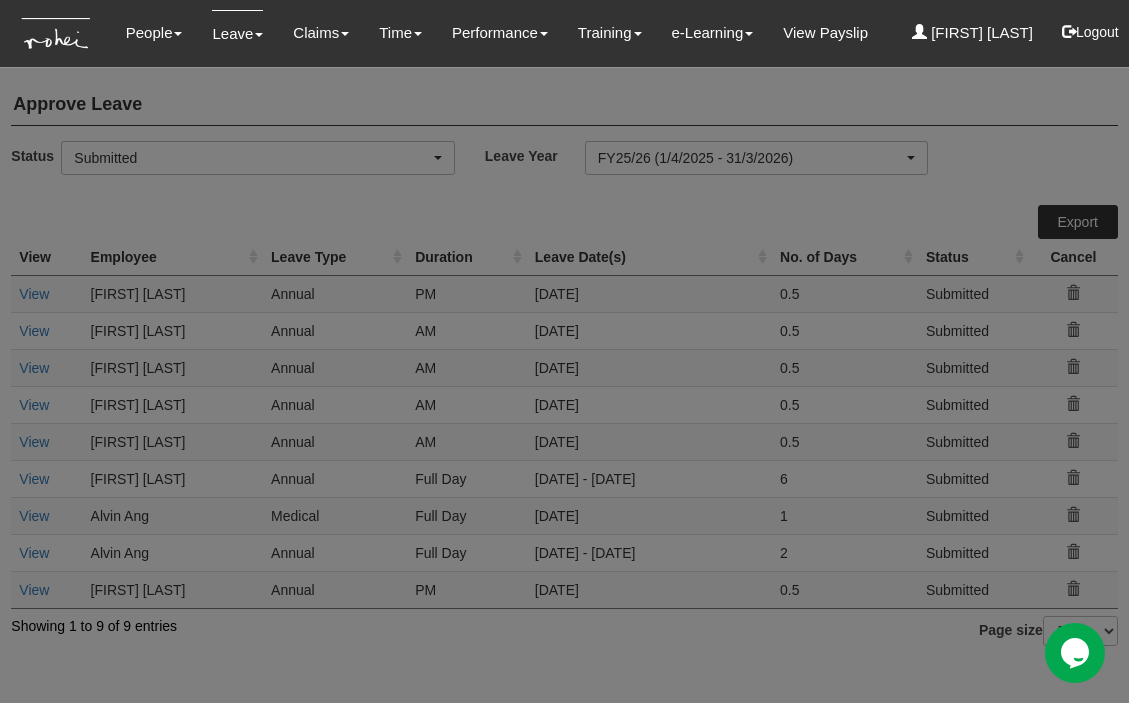 select on "50" 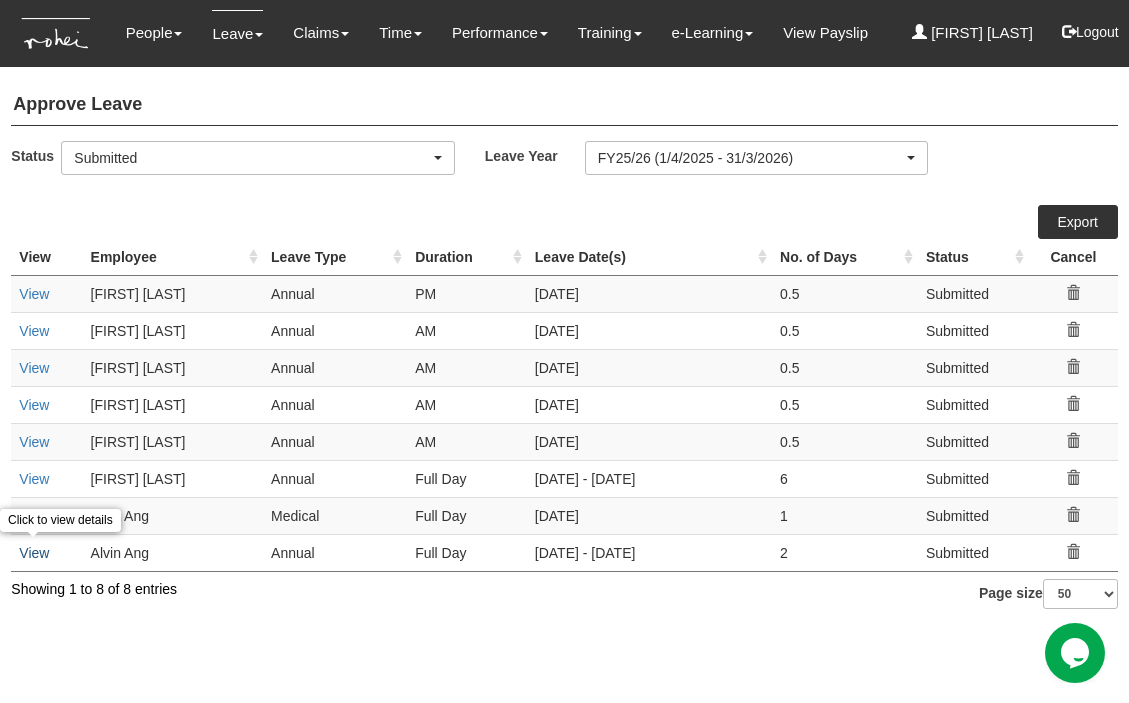 click on "View" at bounding box center (34, 553) 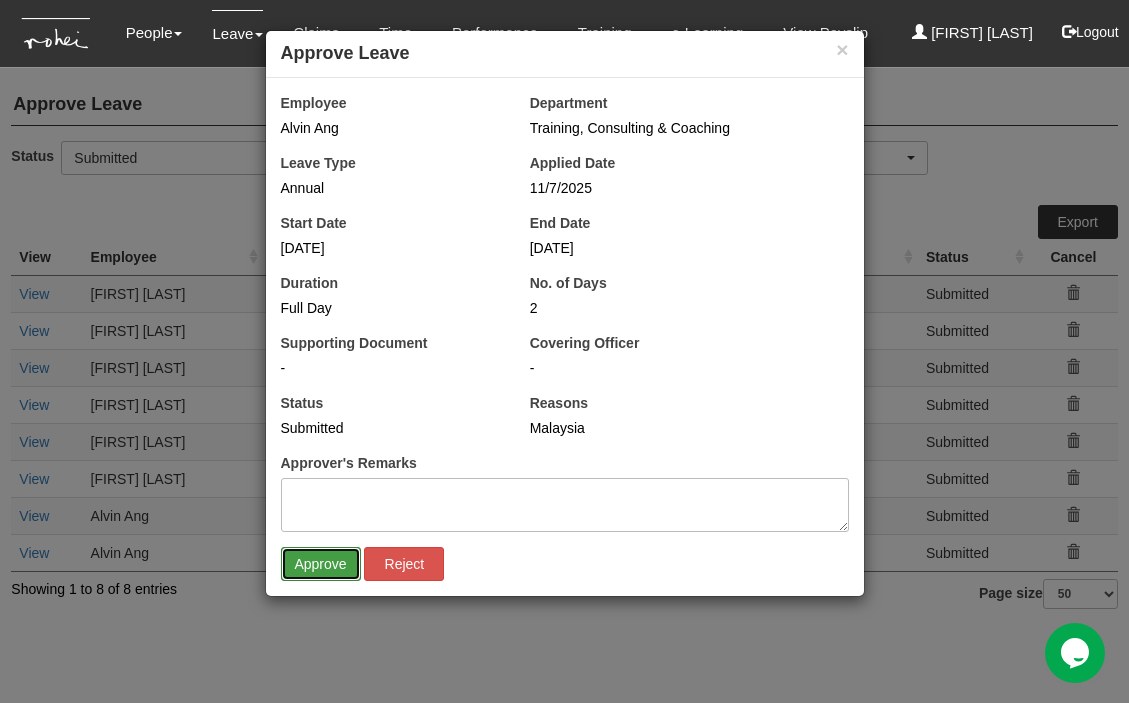 click on "Approve" at bounding box center (321, 564) 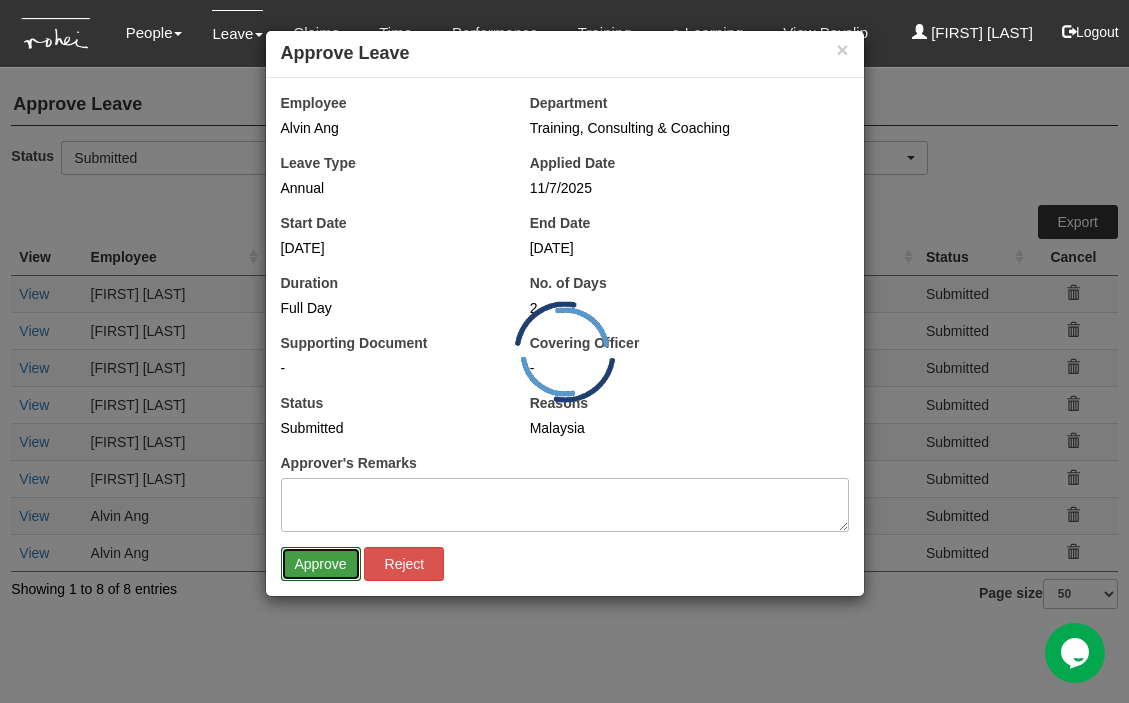 select on "50" 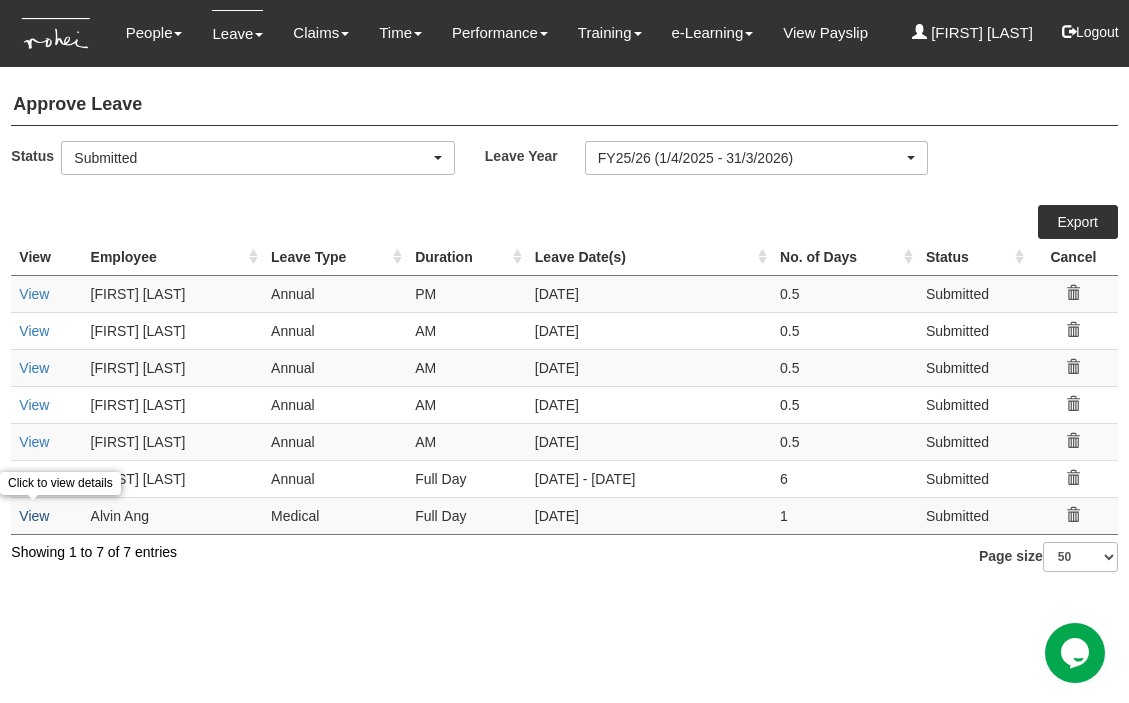 click on "View" at bounding box center (34, 516) 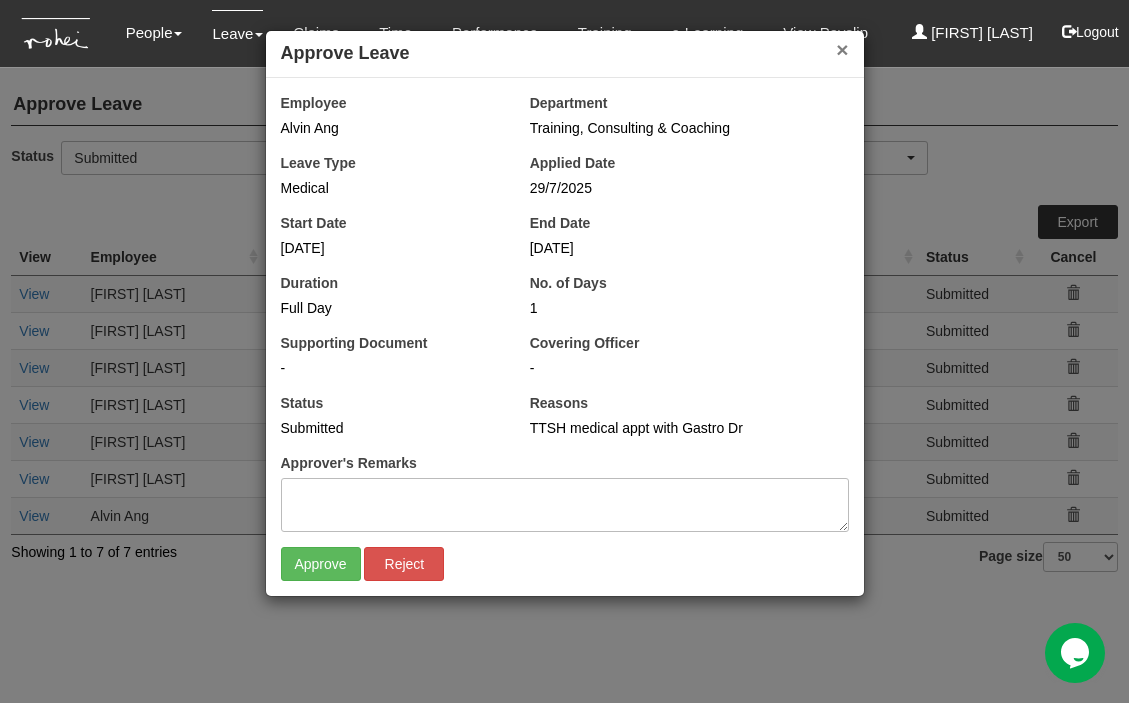 click on "×" at bounding box center (842, 49) 